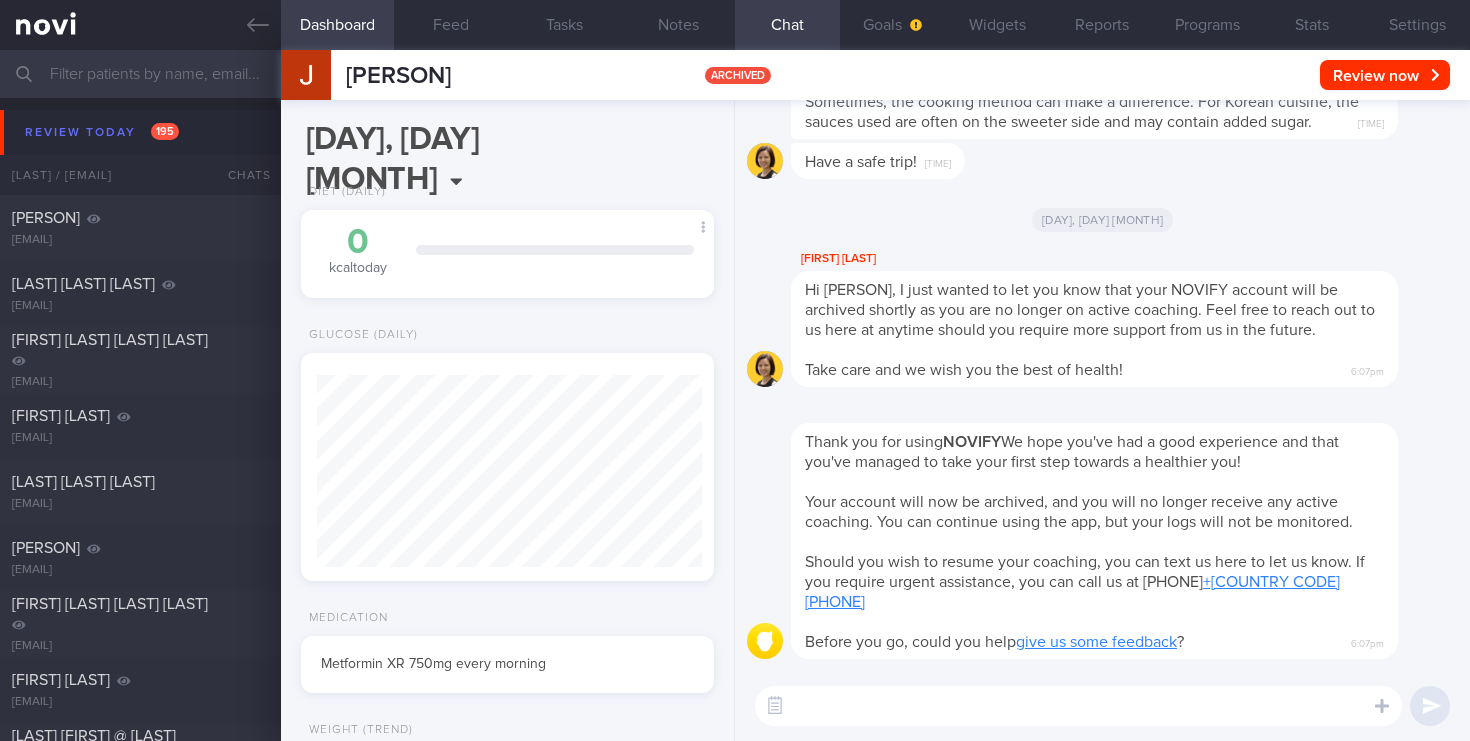 scroll, scrollTop: 0, scrollLeft: 0, axis: both 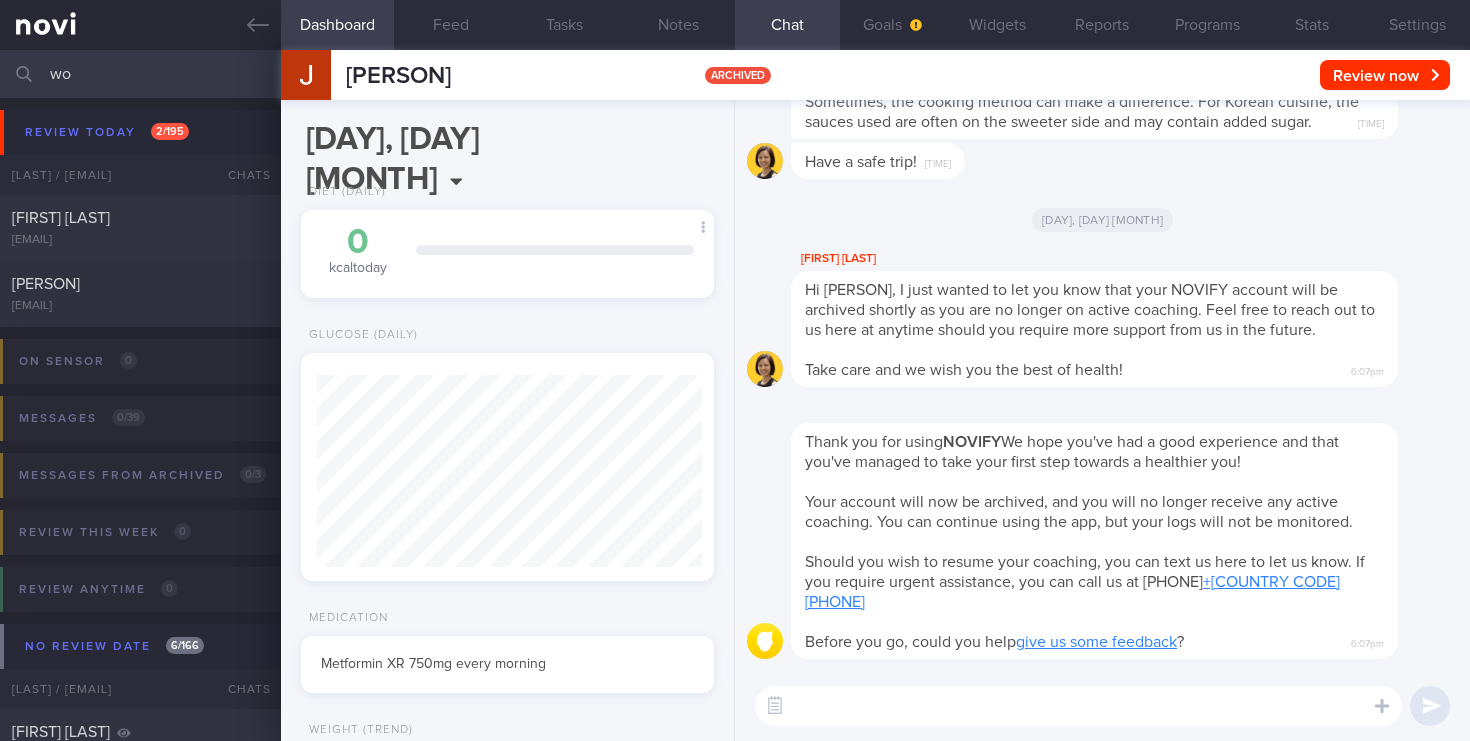 type on "w" 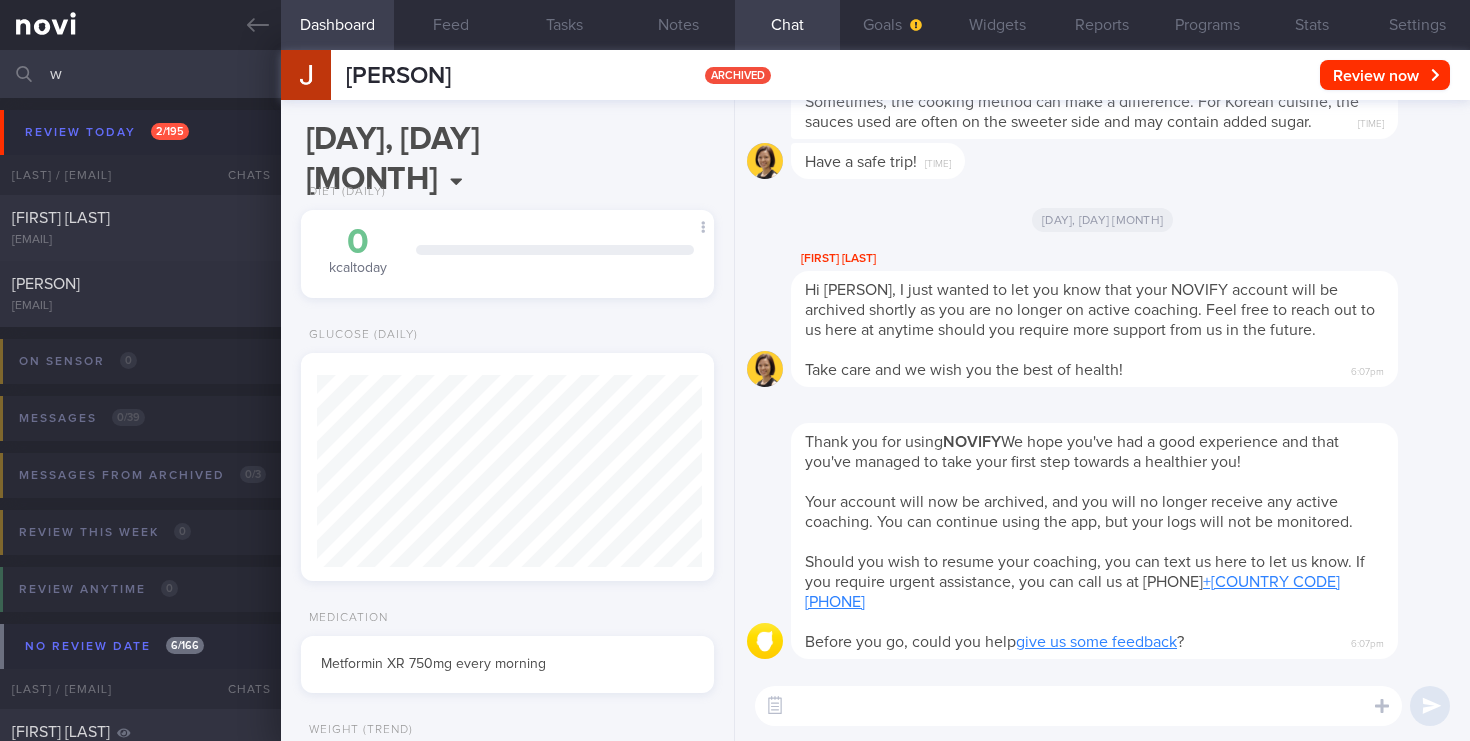 scroll, scrollTop: 0, scrollLeft: 0, axis: both 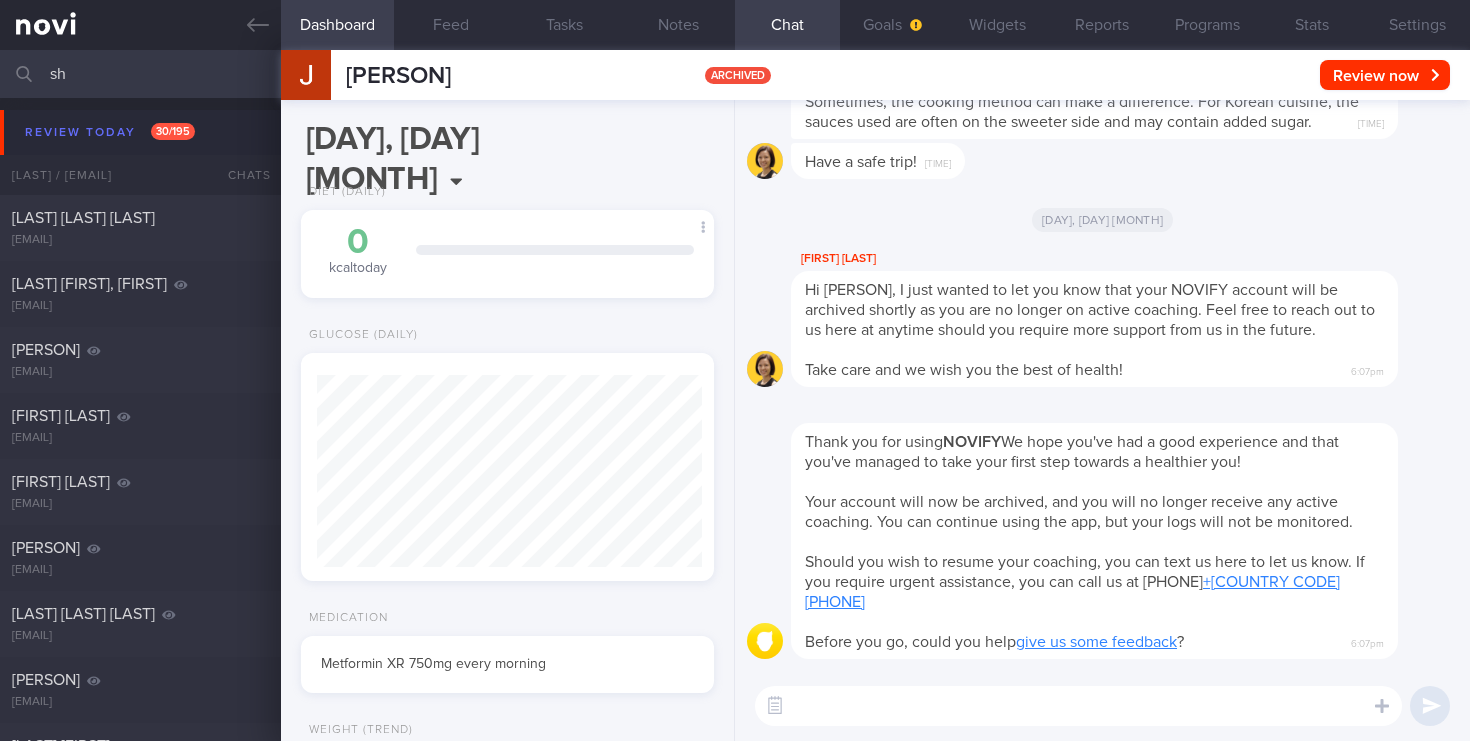 type on "s" 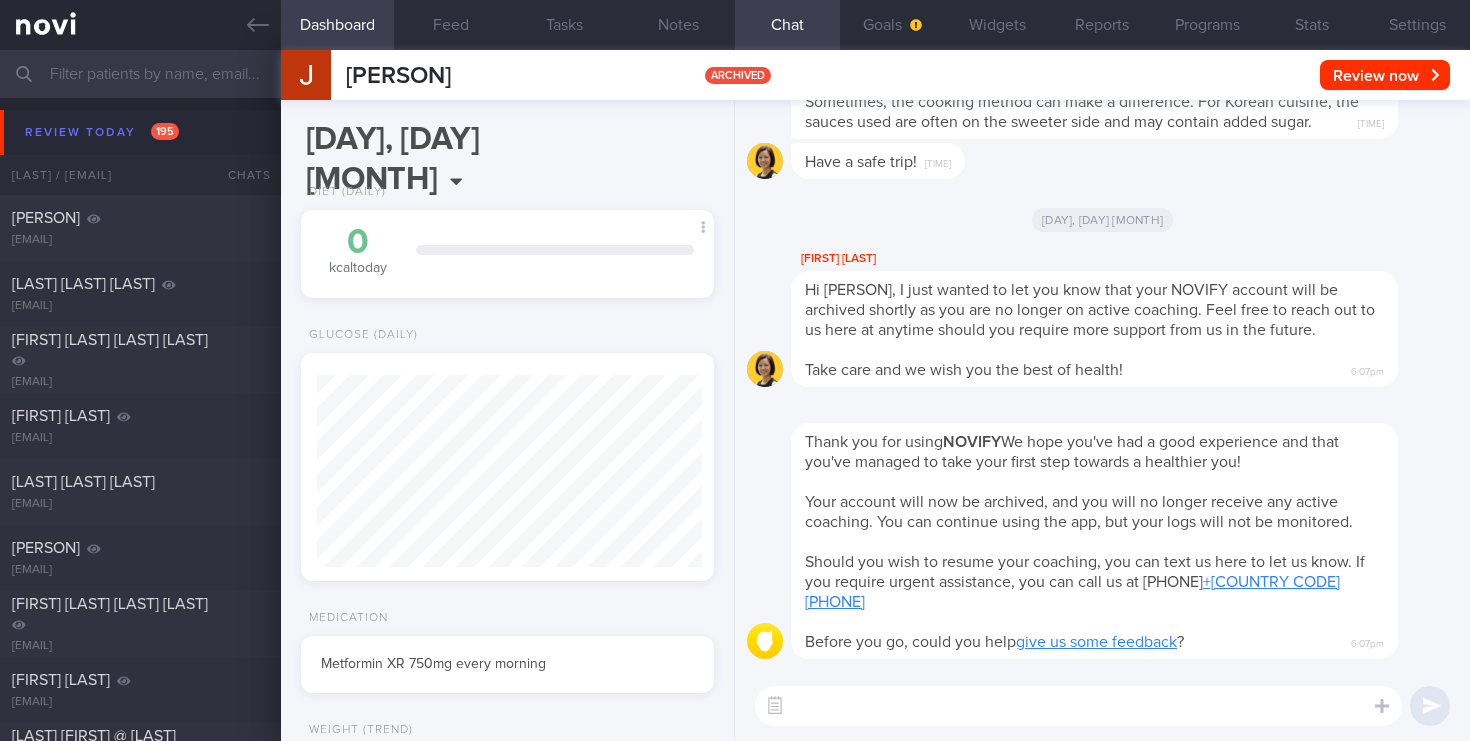 click at bounding box center [735, 74] 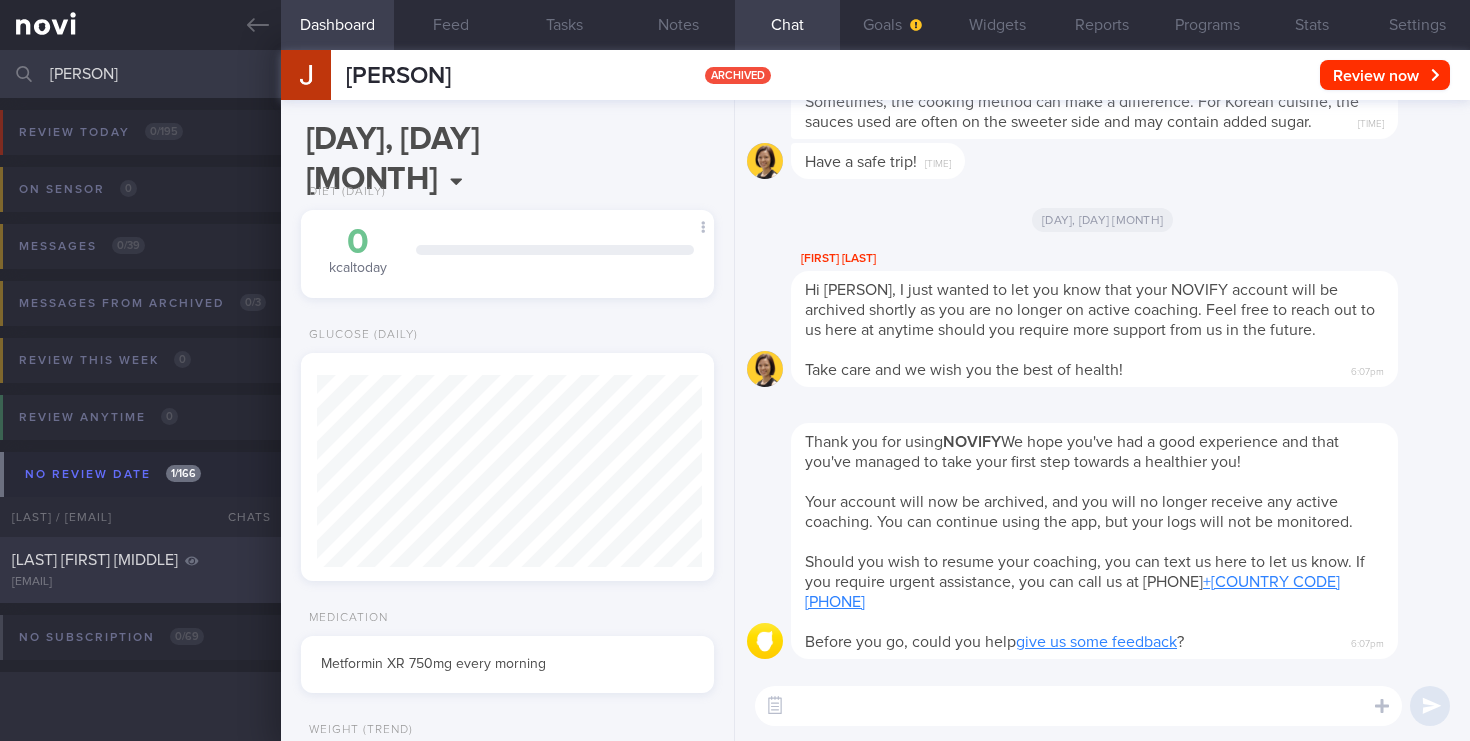 type on "[PERSON]" 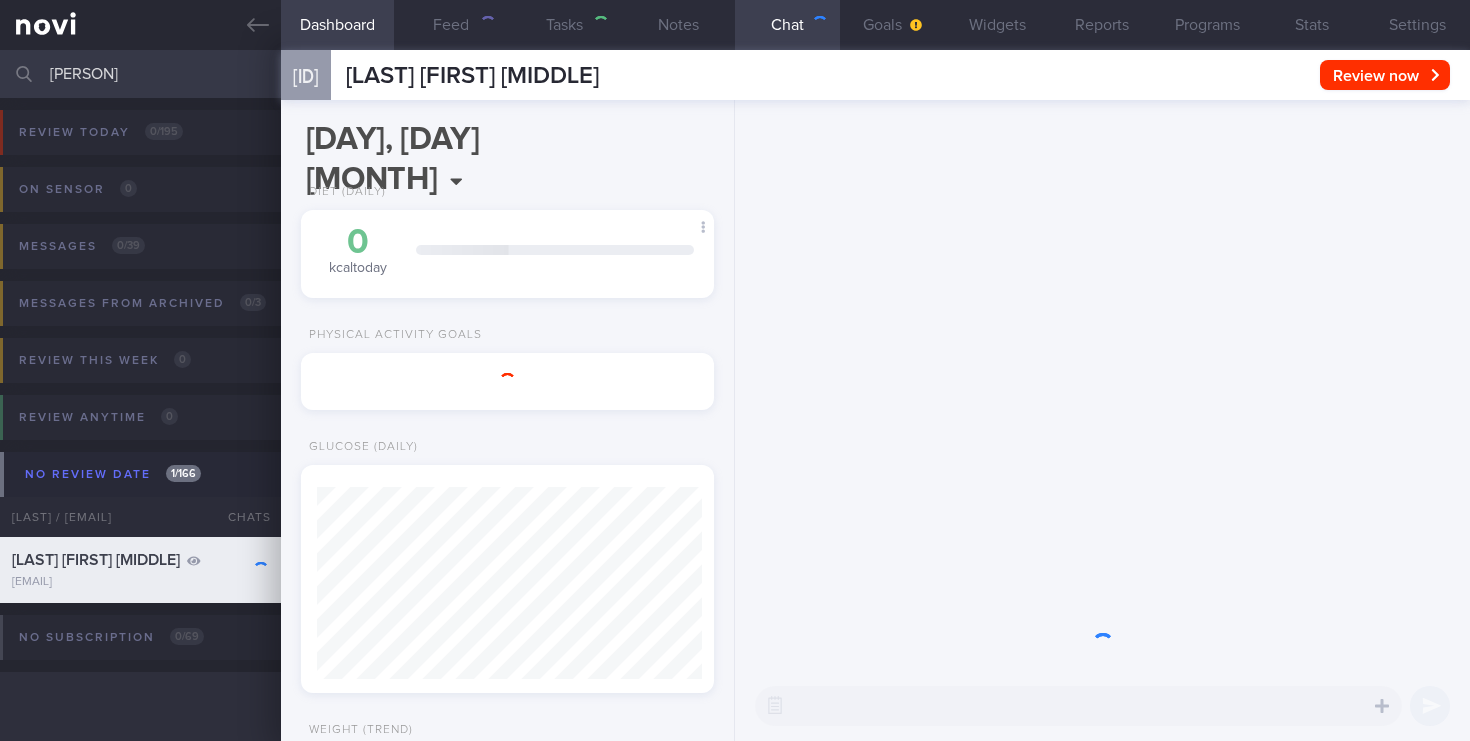 scroll, scrollTop: 999808, scrollLeft: 999614, axis: both 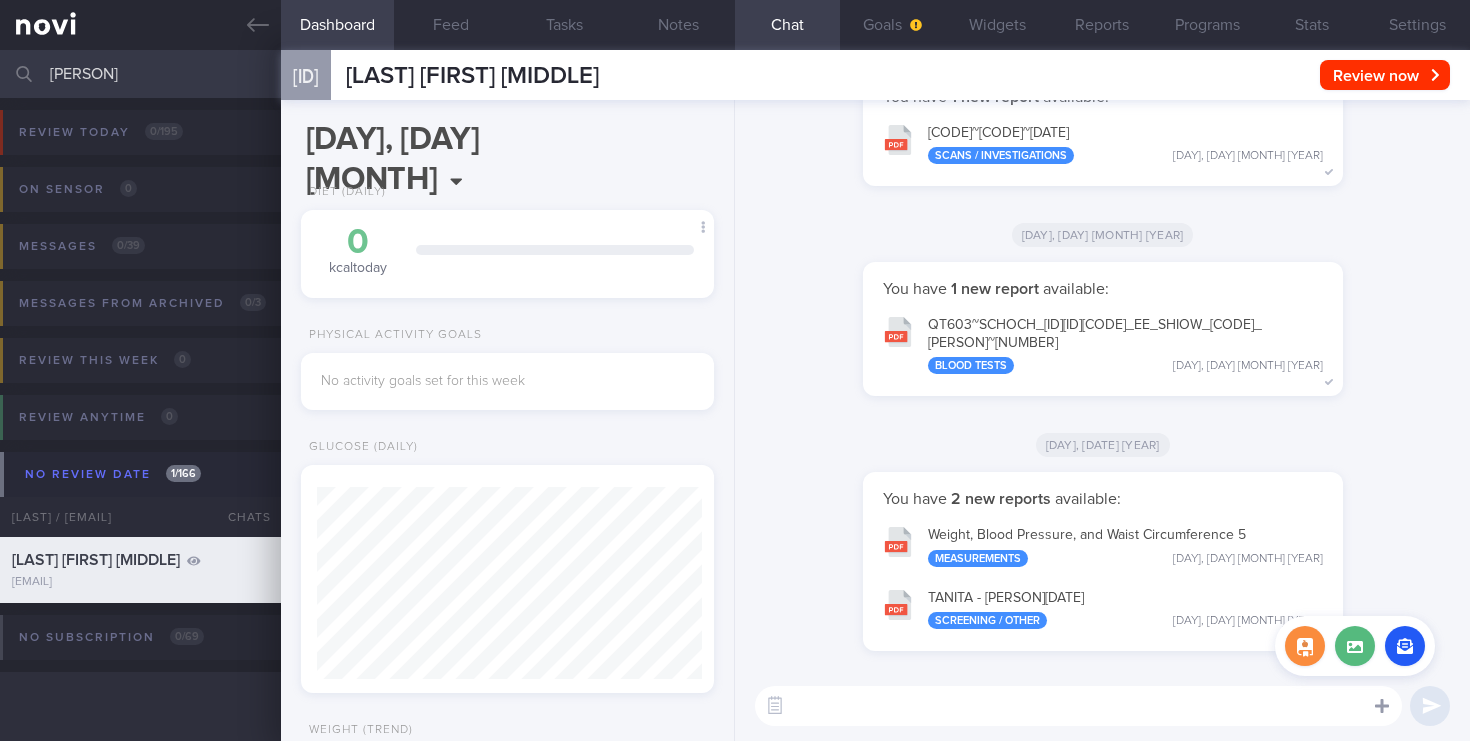 click at bounding box center (1382, 706) 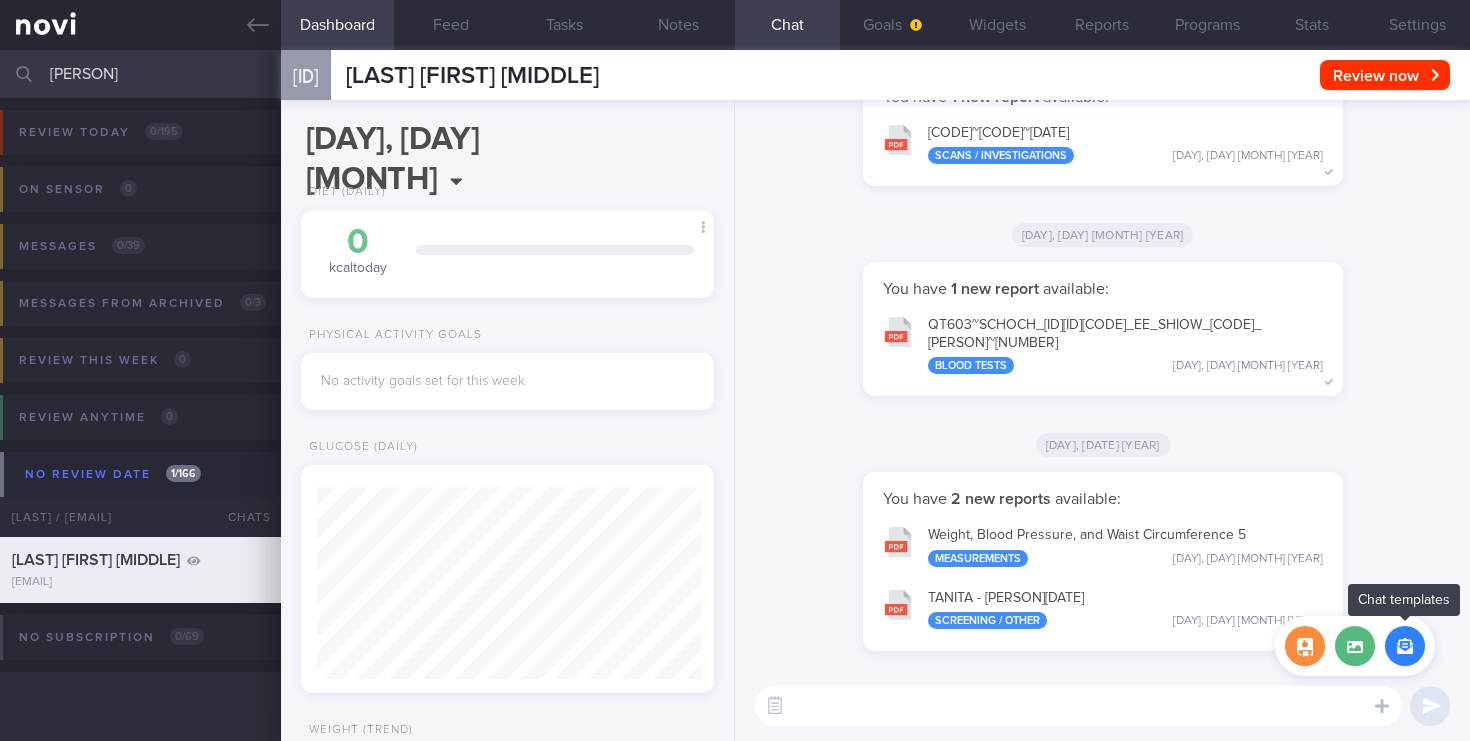 click at bounding box center (1405, 646) 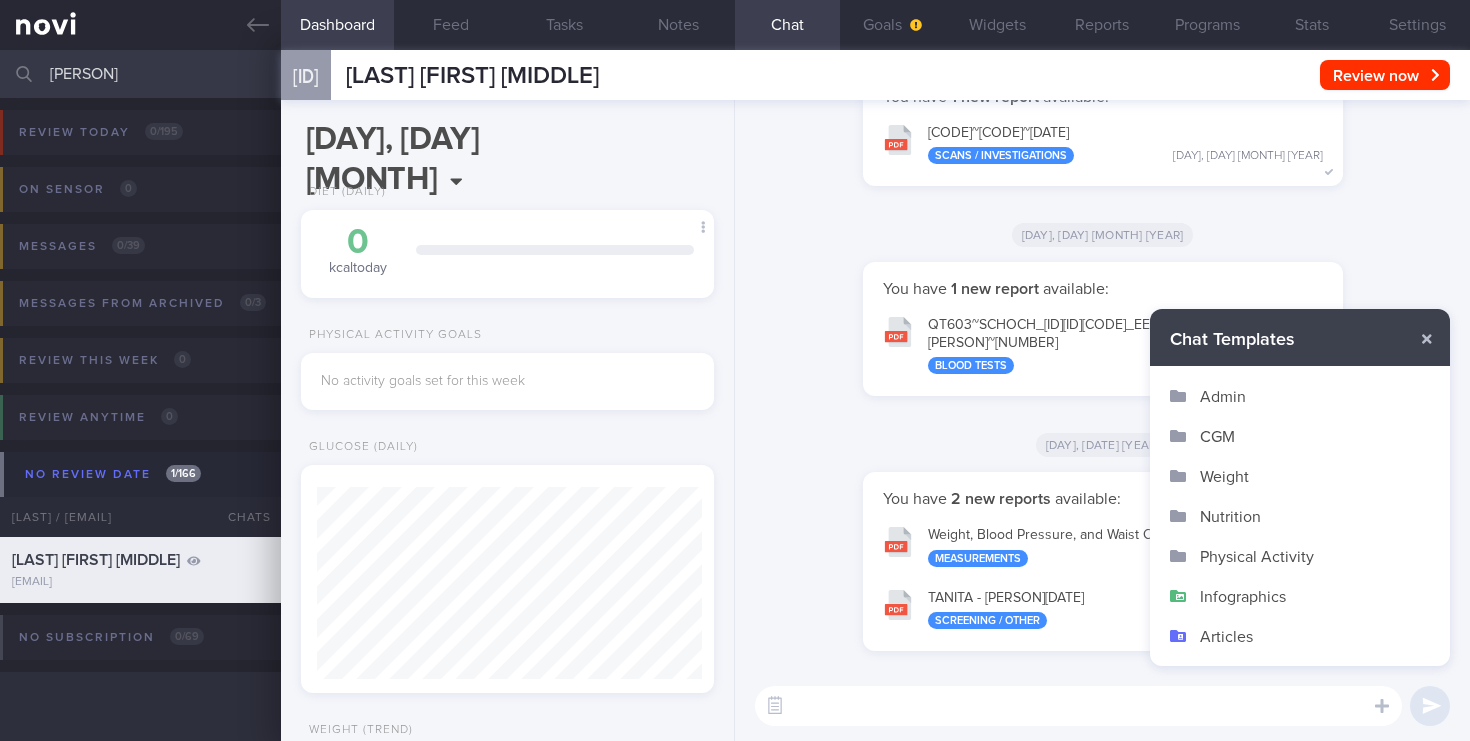 click on "Infographics" at bounding box center [1300, 596] 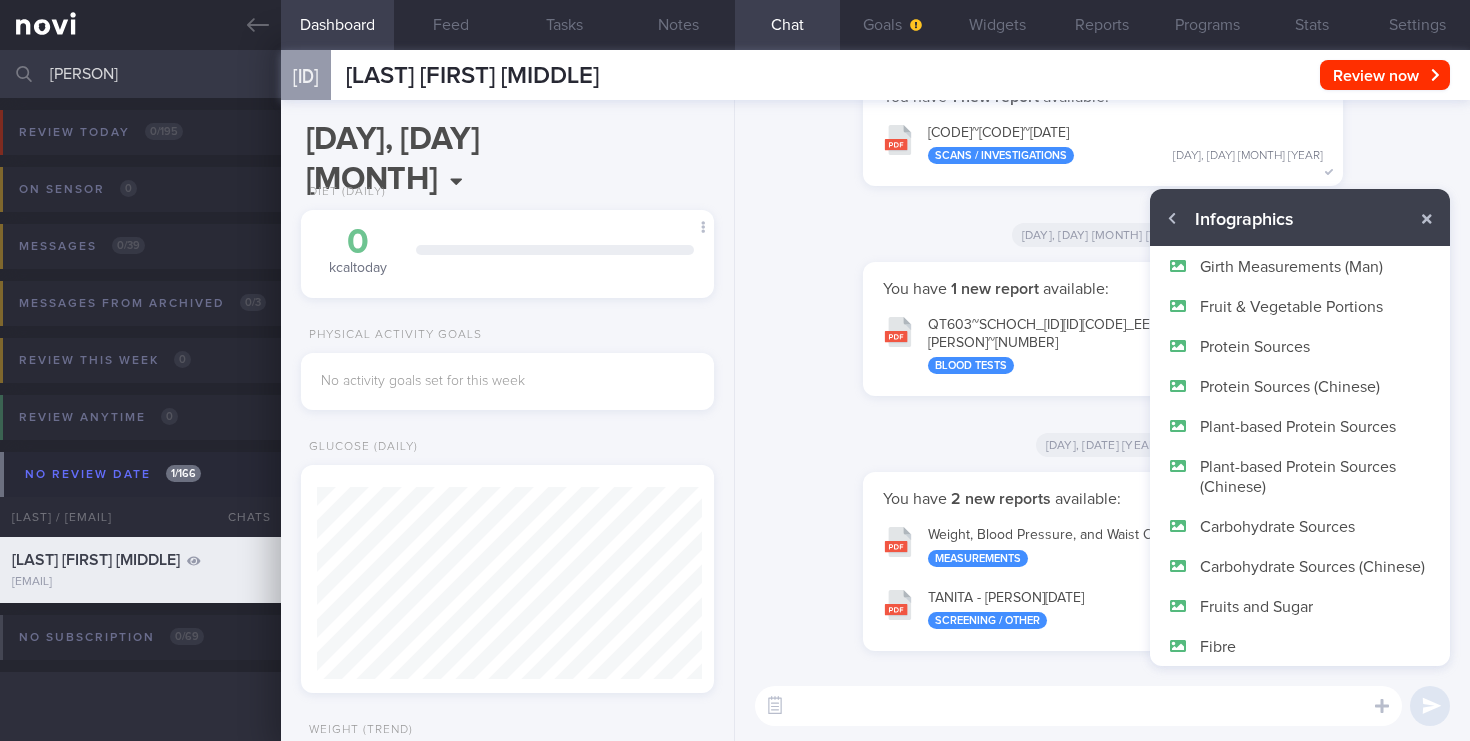 scroll, scrollTop: 64, scrollLeft: 0, axis: vertical 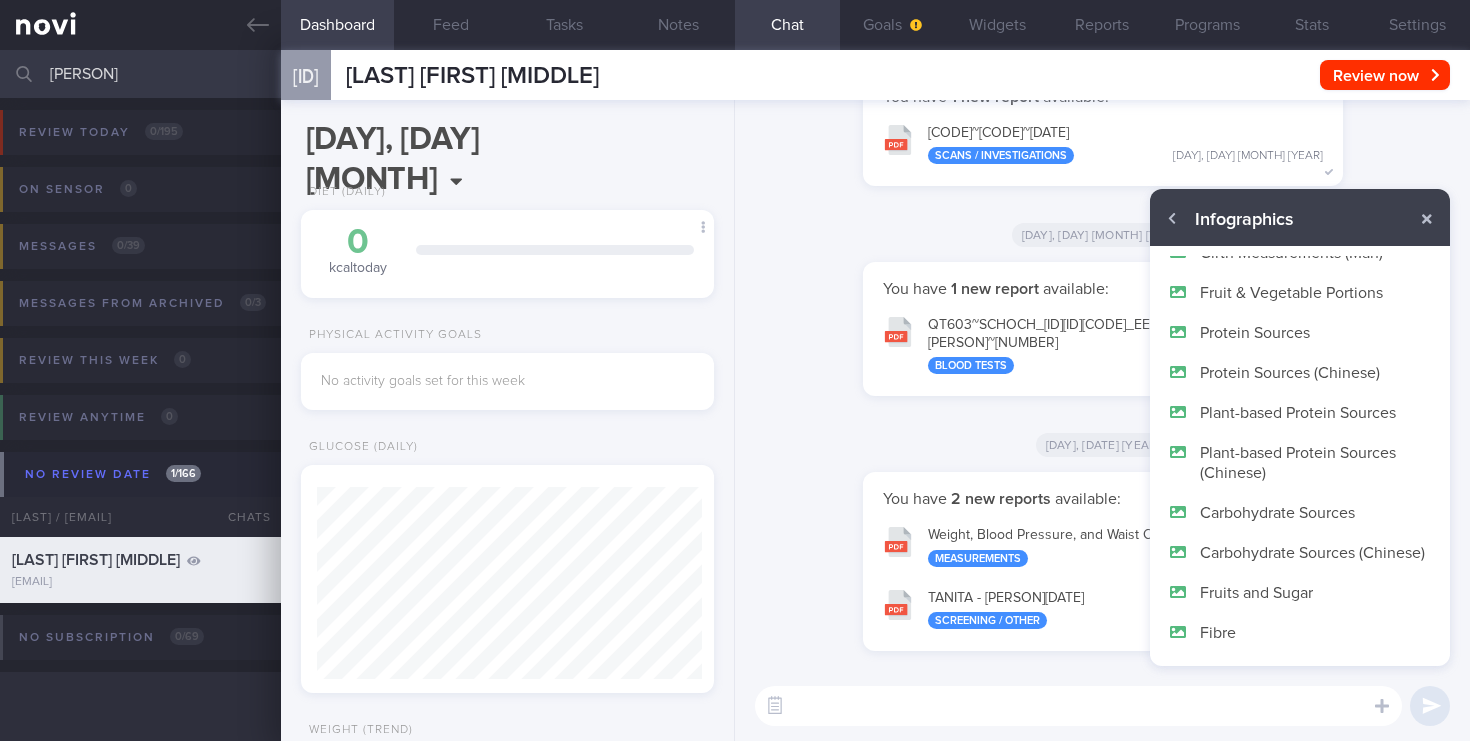 click on "Protein Sources" at bounding box center (1000, 332) 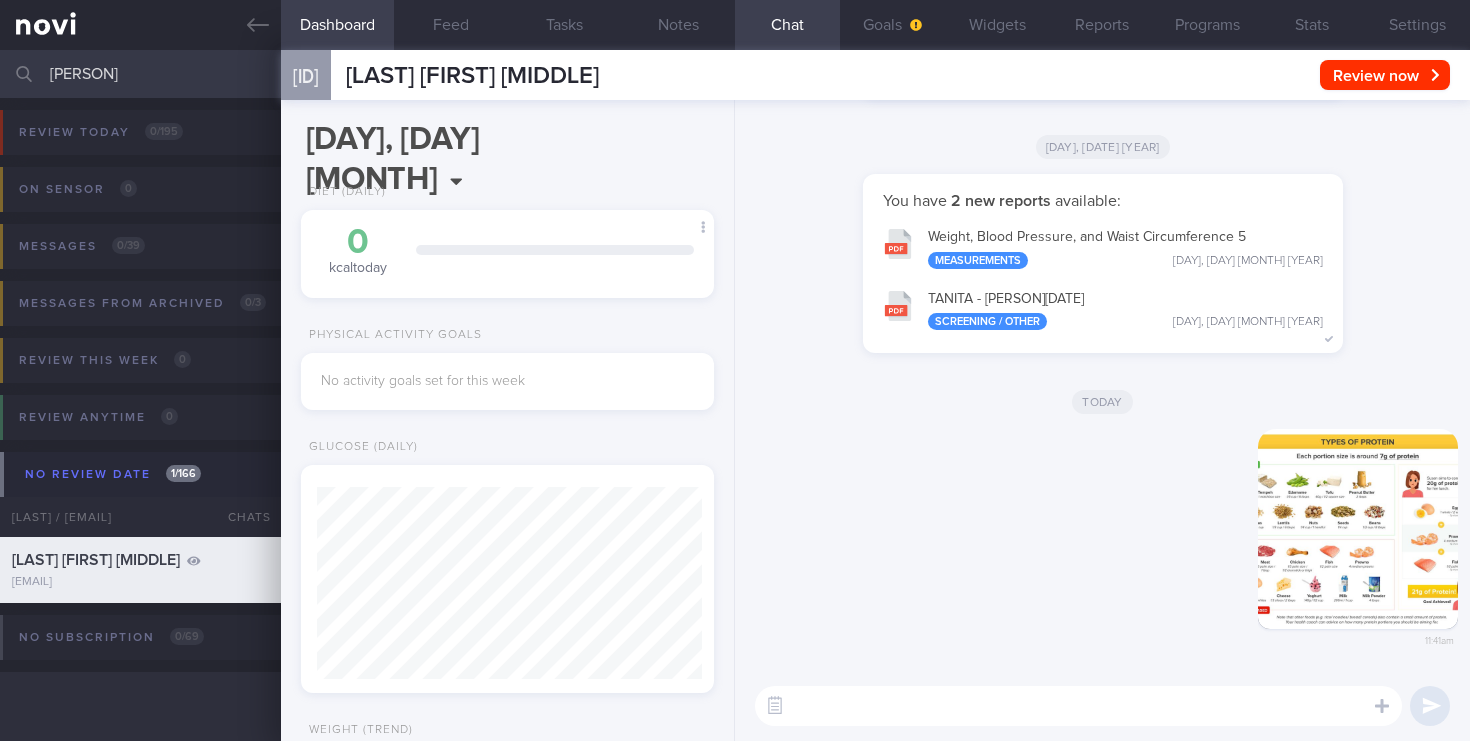 scroll, scrollTop: 0, scrollLeft: 0, axis: both 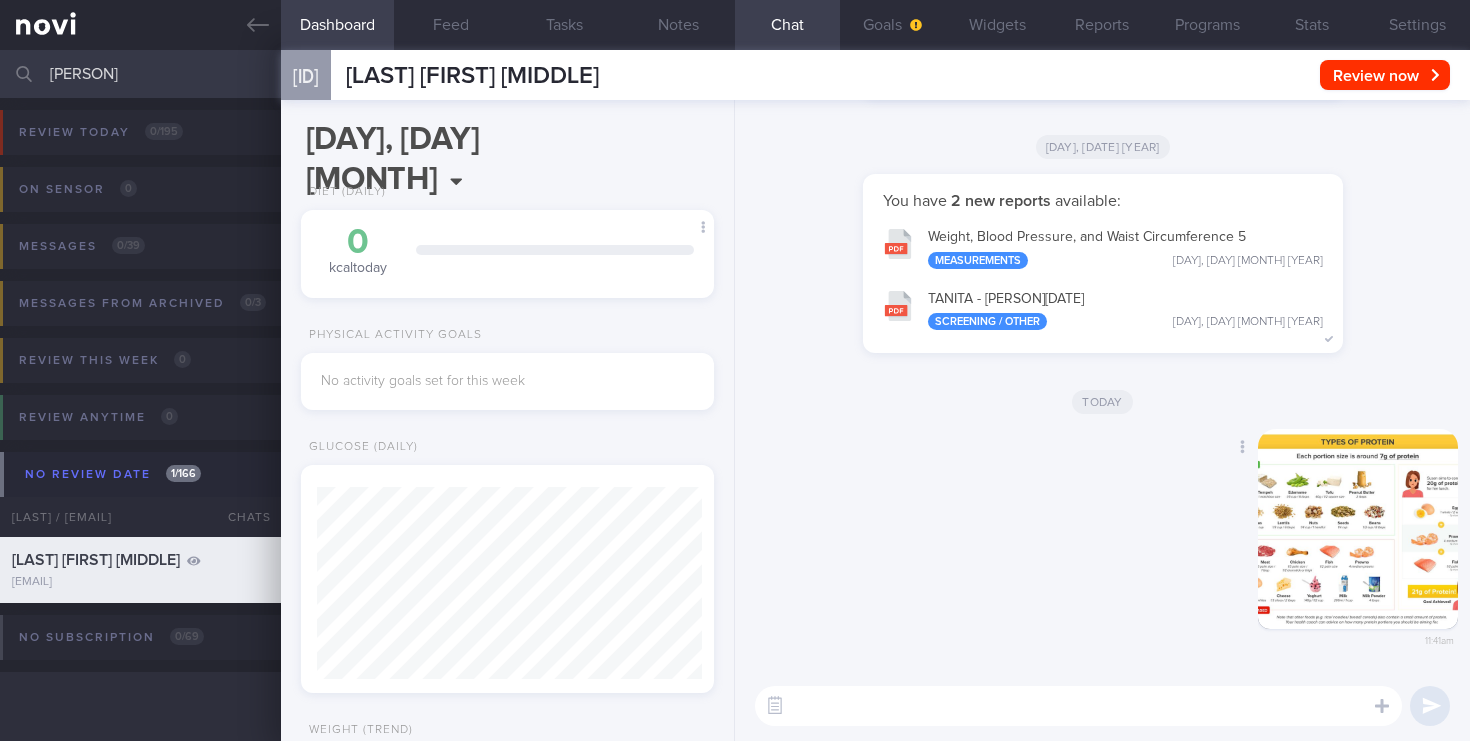 click at bounding box center (1358, 529) 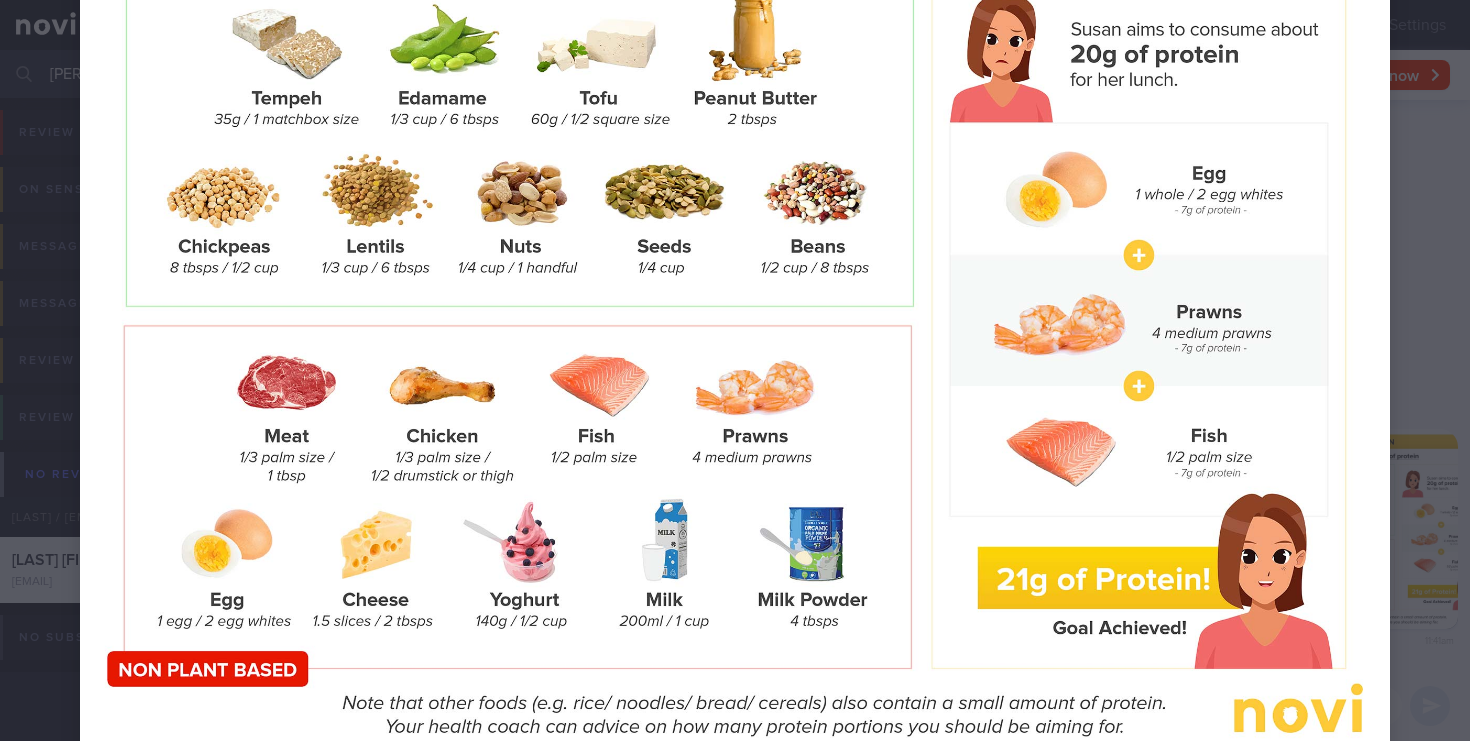 scroll, scrollTop: 300, scrollLeft: 0, axis: vertical 